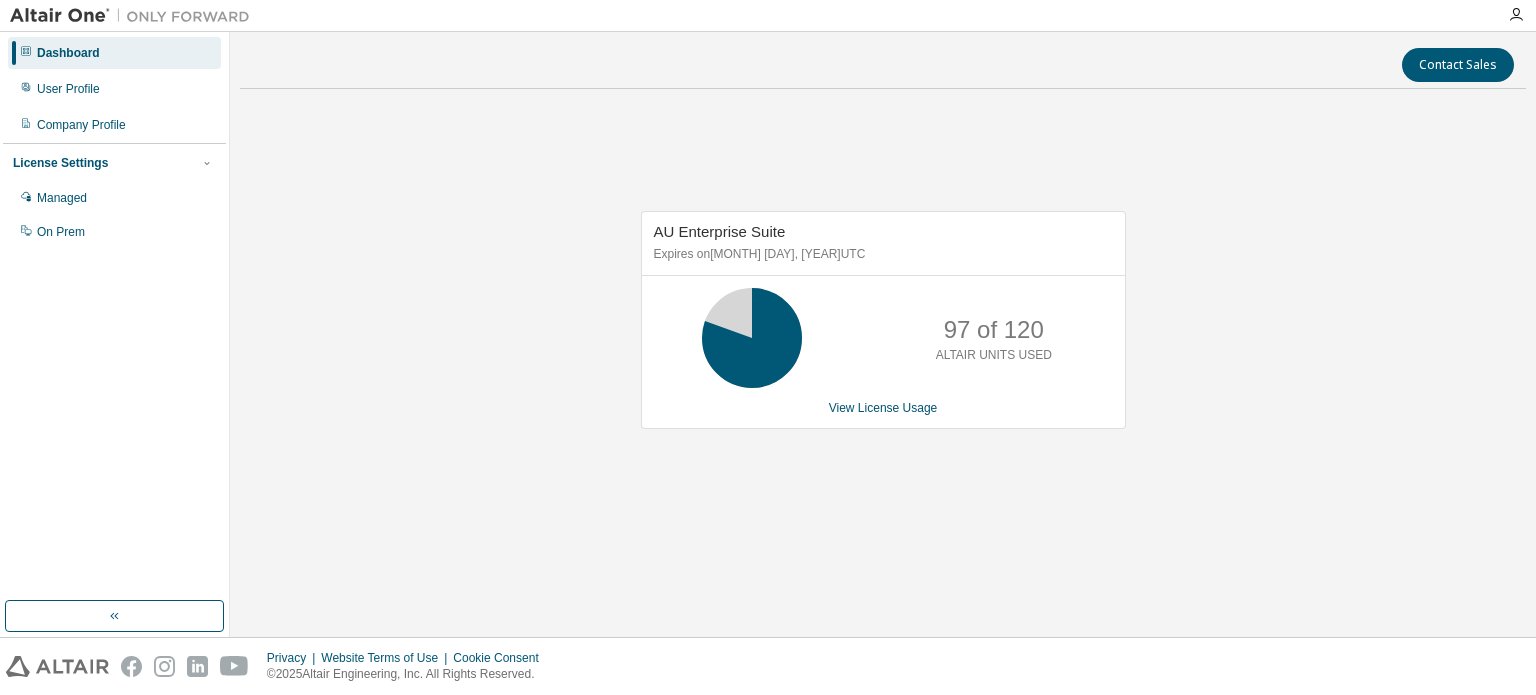 scroll, scrollTop: 0, scrollLeft: 0, axis: both 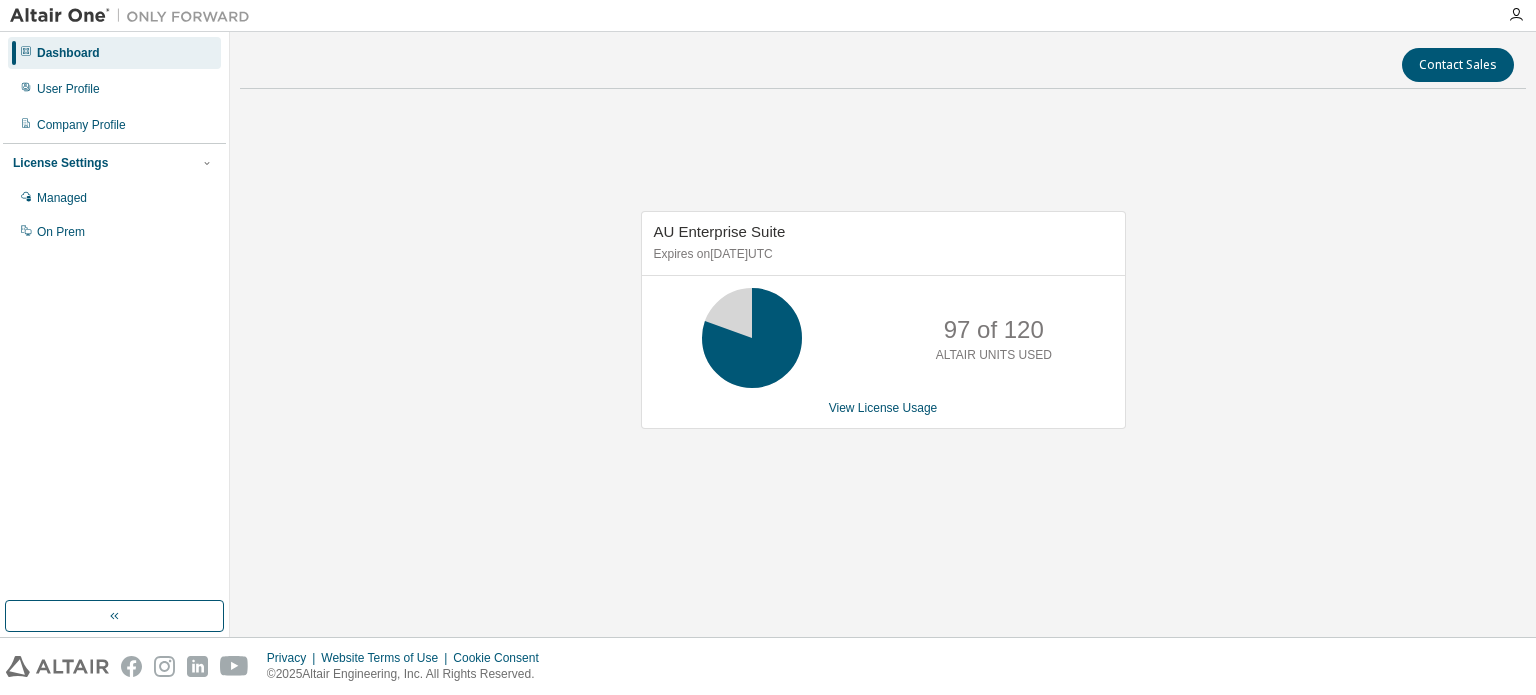 click on "AU Enterprise Suite Expires on  December 26, 2025  UTC  97 of 120 ALTAIR UNITS USED View License Usage" at bounding box center (883, 331) 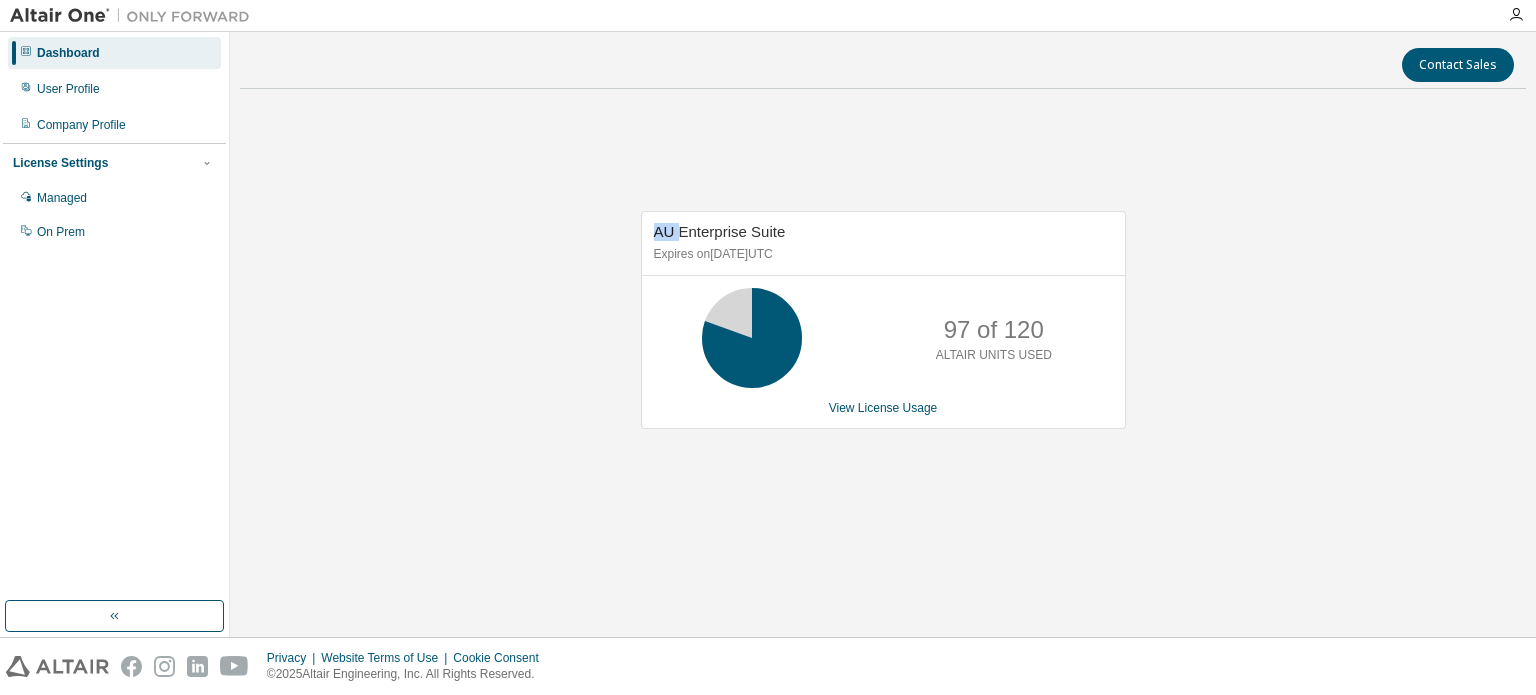 click on "AU Enterprise Suite Expires on  December 26, 2025  UTC  97 of 120 ALTAIR UNITS USED View License Usage" at bounding box center [883, 331] 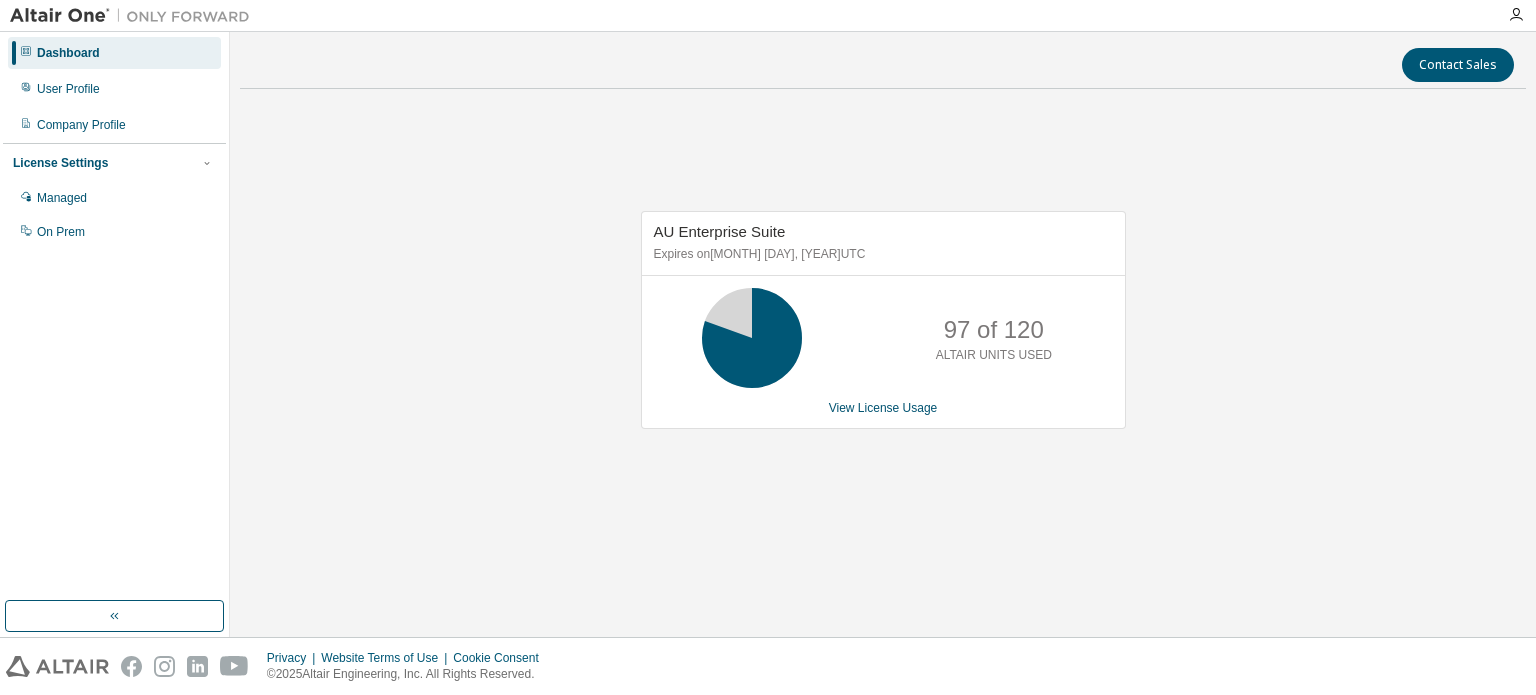 scroll, scrollTop: 0, scrollLeft: 0, axis: both 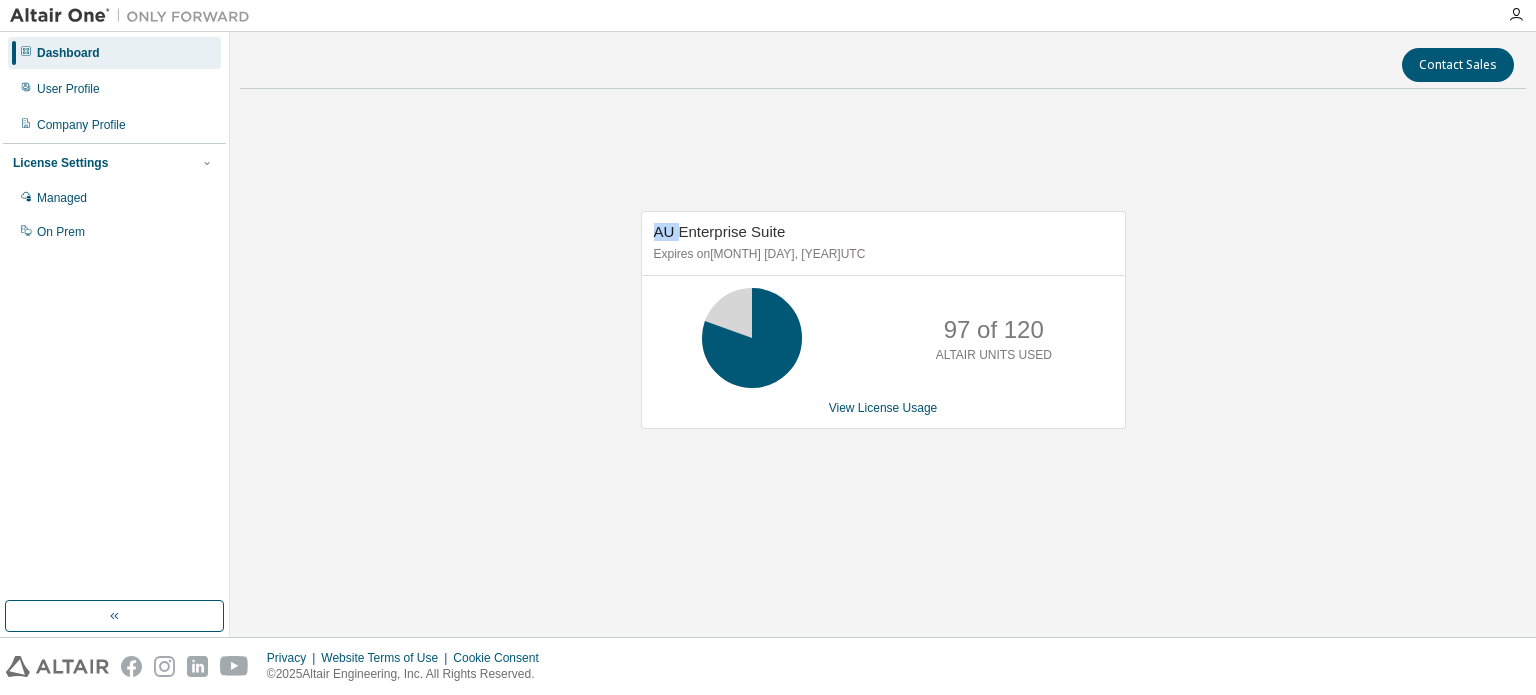 click on "AU Enterprise Suite Expires on  December 26, 2025  UTC  97 of 120 ALTAIR UNITS USED View License Usage" at bounding box center (883, 331) 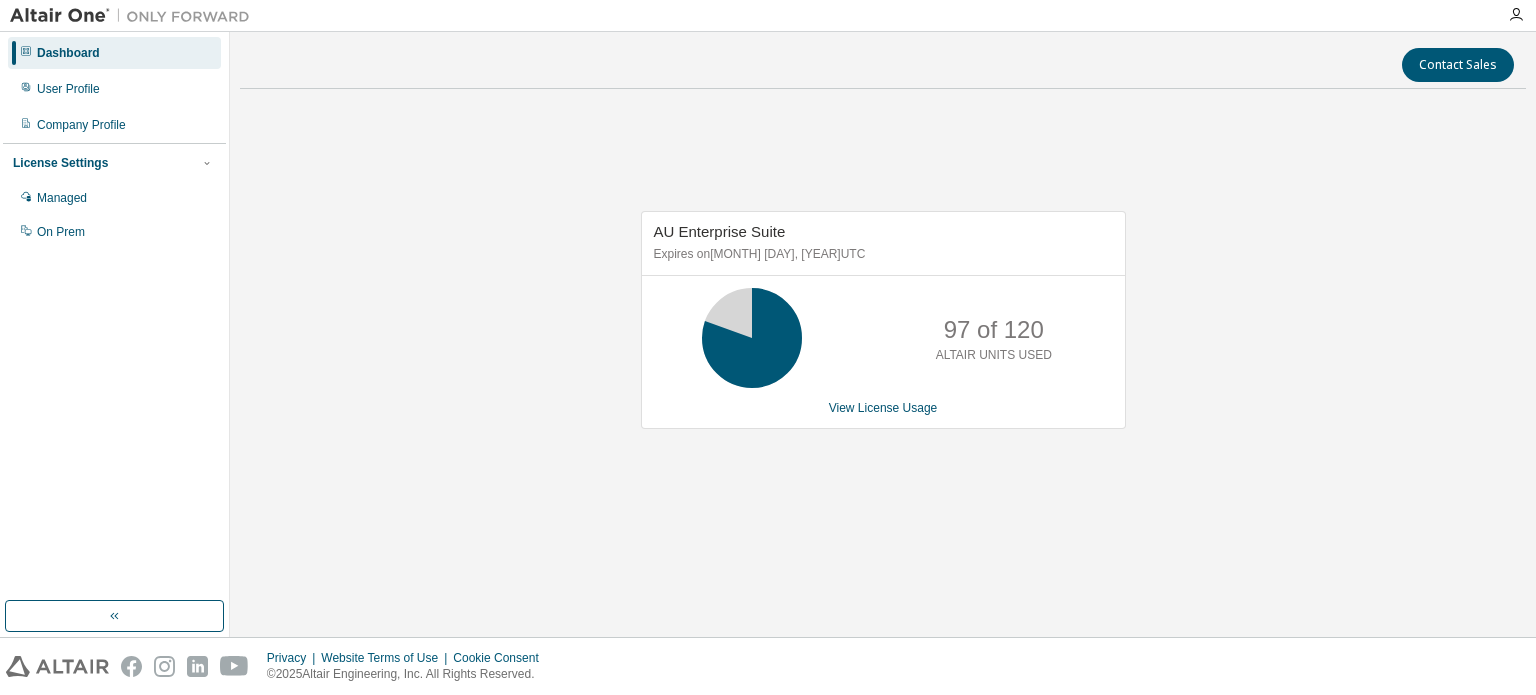 scroll, scrollTop: 0, scrollLeft: 0, axis: both 